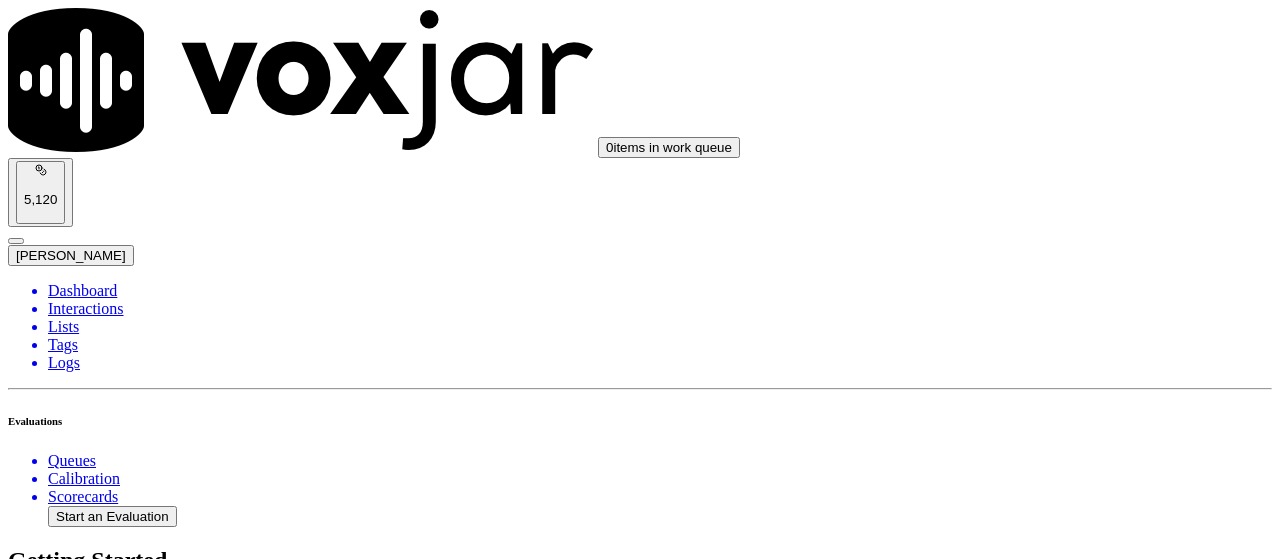scroll, scrollTop: 0, scrollLeft: 0, axis: both 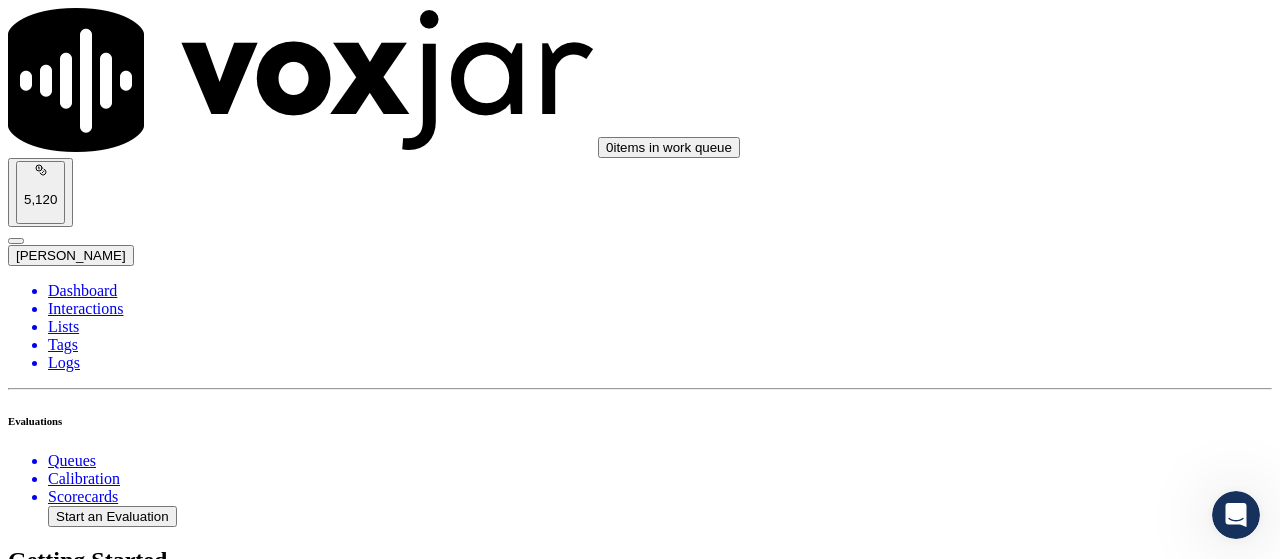 click 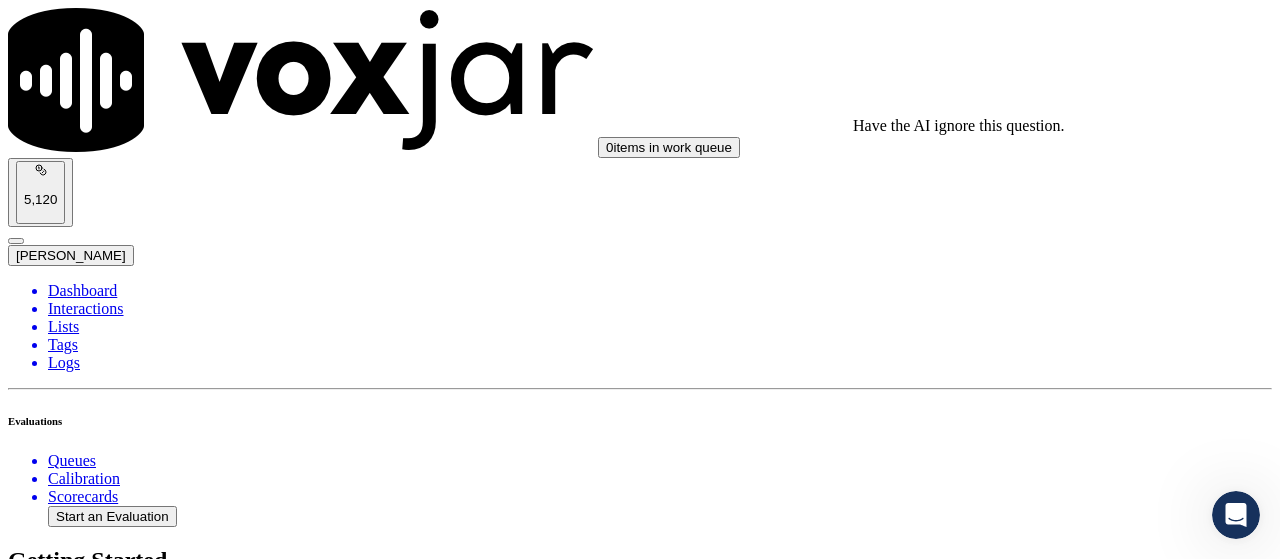 type on "[PERSON_NAME] la encuesta sin hablar con el titular o sin un contacto válido." 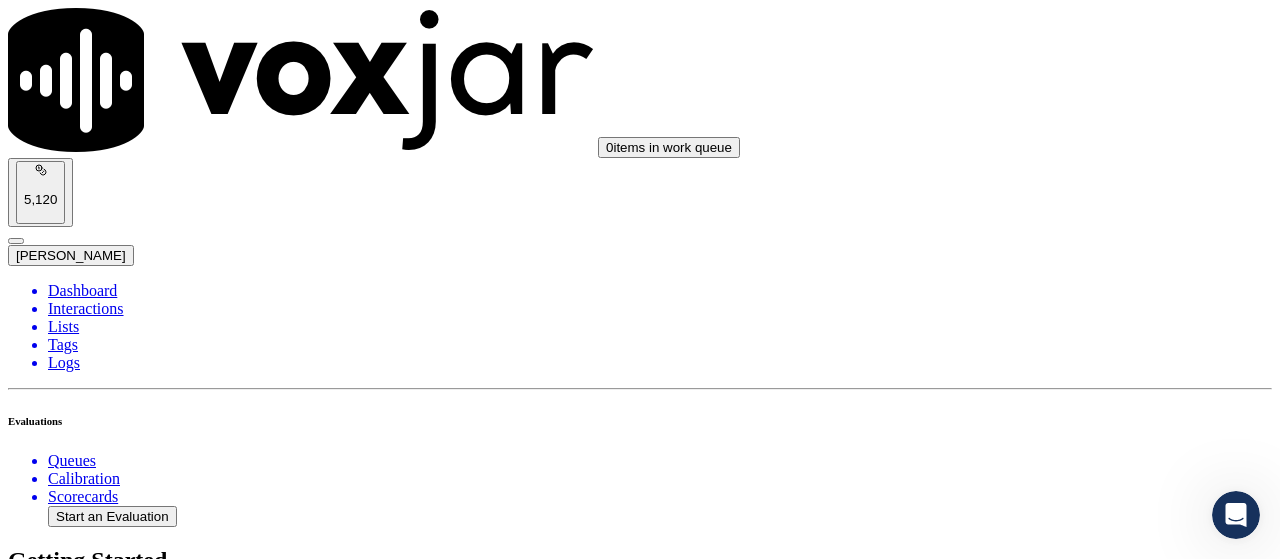 type 